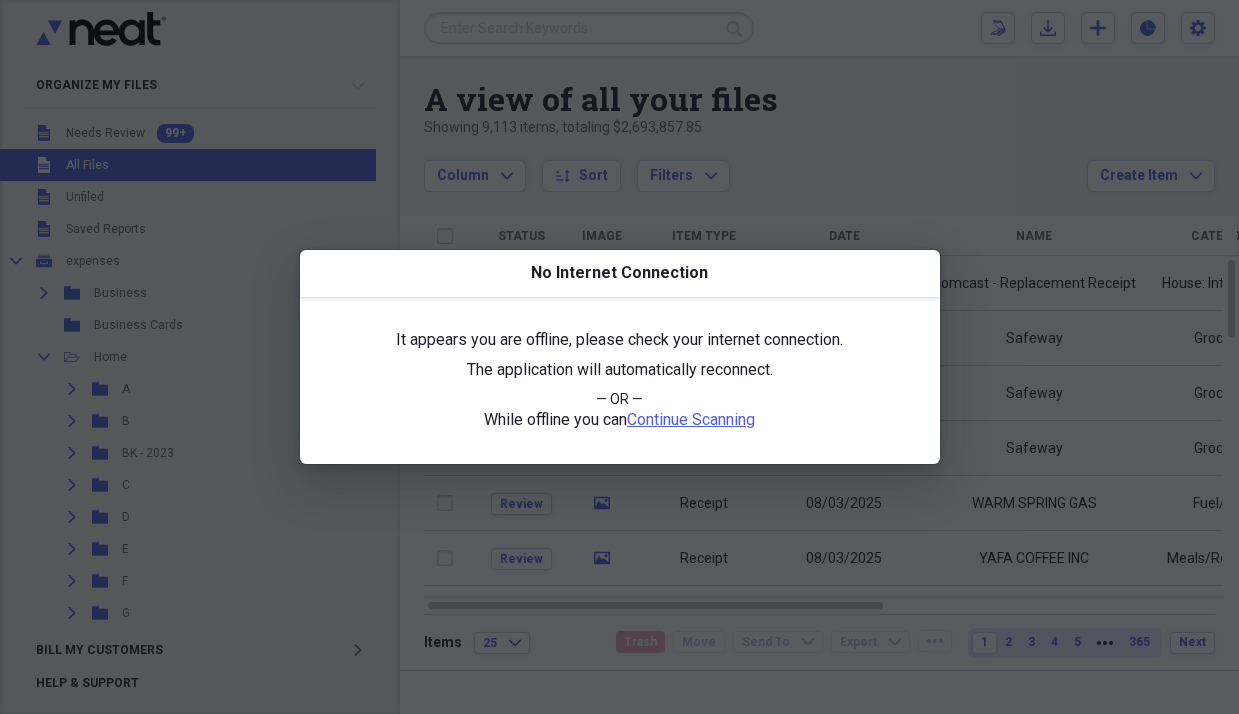 scroll, scrollTop: 0, scrollLeft: 0, axis: both 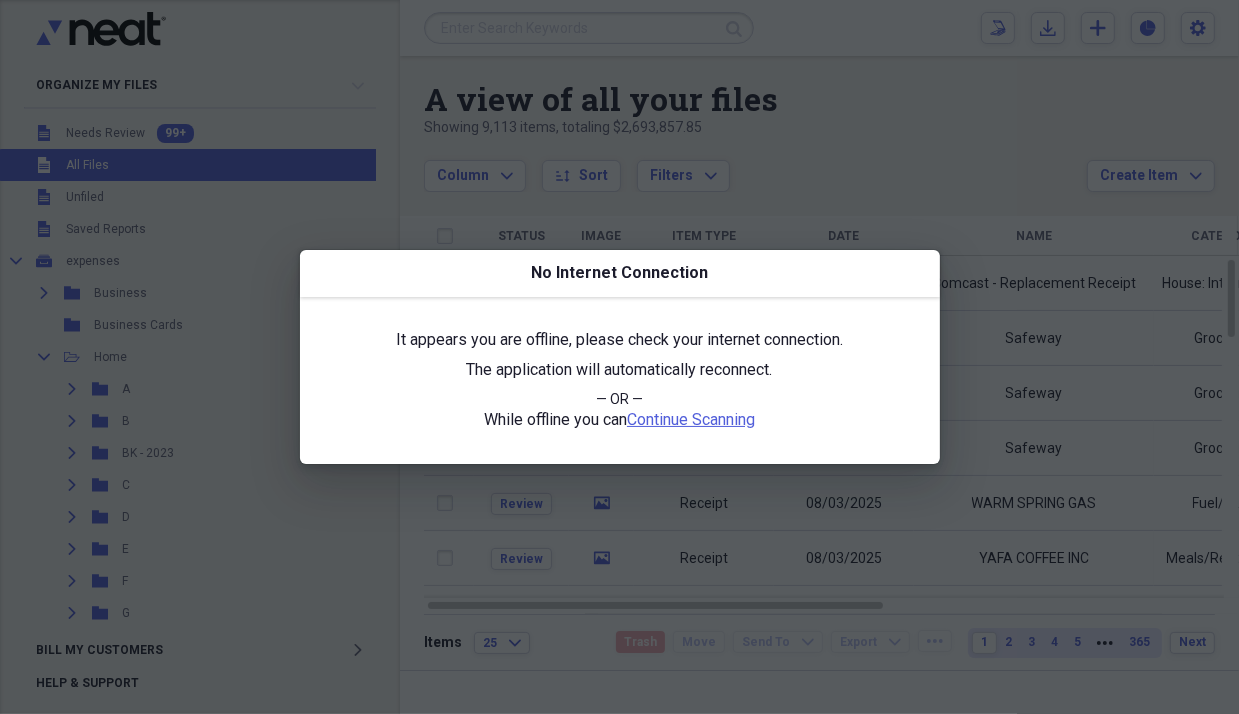 click at bounding box center [619, 357] 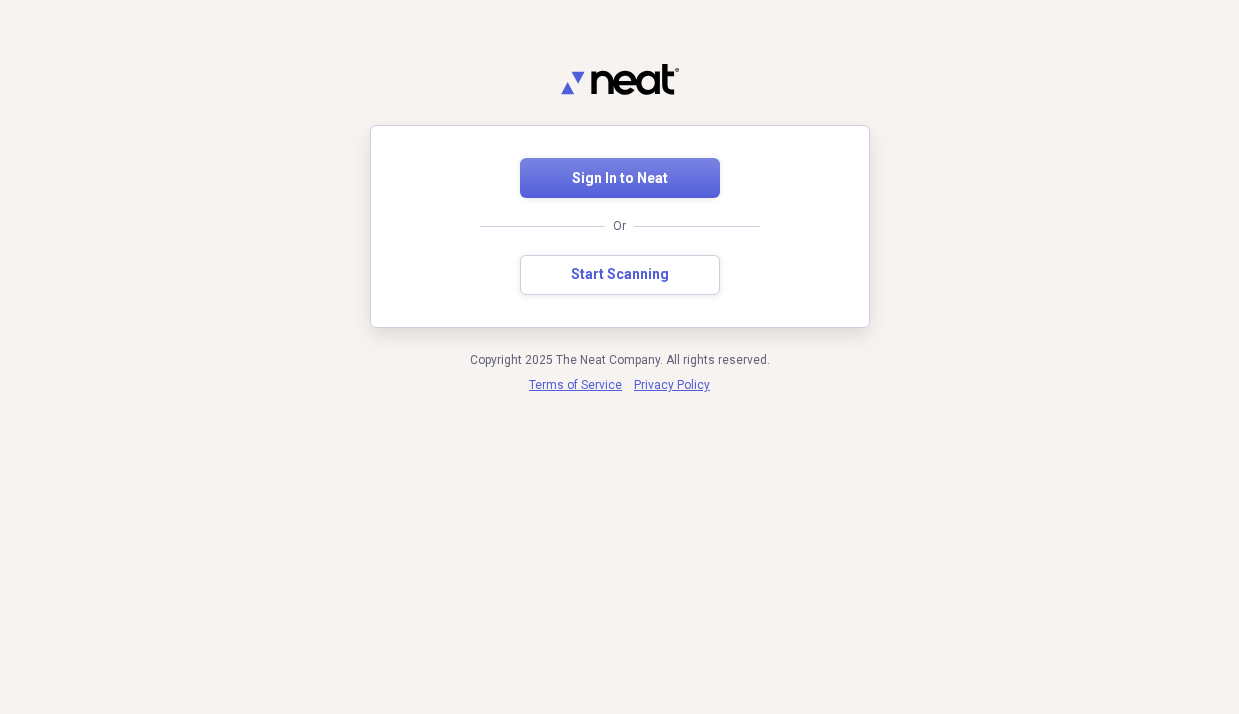 scroll, scrollTop: 0, scrollLeft: 0, axis: both 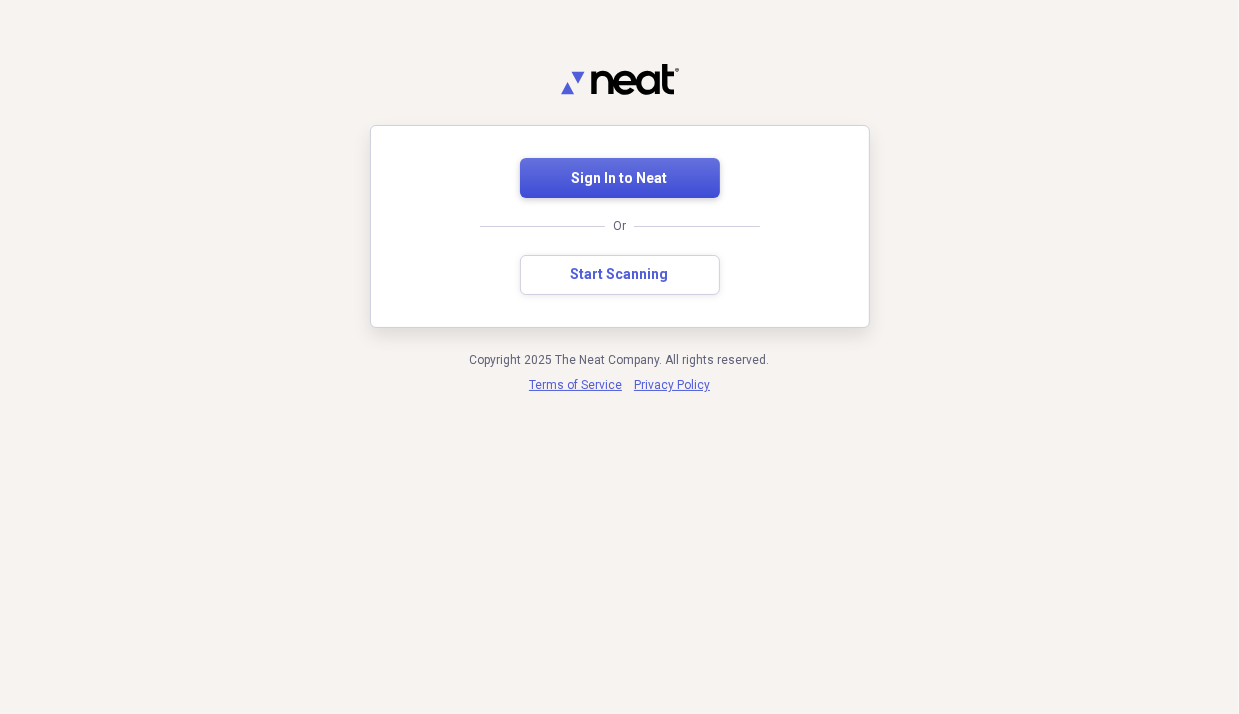 click on "Sign In to Neat" at bounding box center (620, 178) 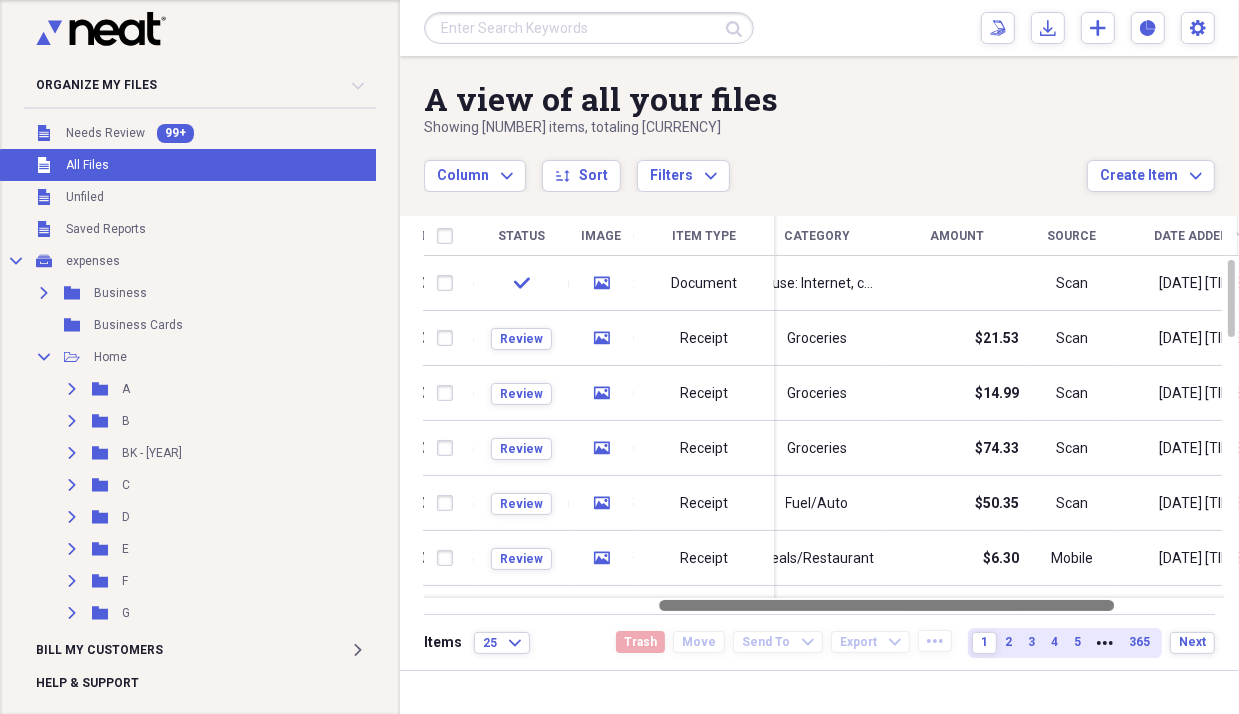 click on "A view of all your files Showing [NUMBER] items , totaling [CURRENCY] Column Expand sort Sort Filters  Expand Create Item Expand Status Image Item Type Date Name Category Amount Source Date Added chevron-down Folder check media Document [DATE] Comcast - Replacement Receipt House: Internet, cable, phone Scan [DATE] [TIME] Comcast Review media Receipt [DATE] Safeway Groceries [CURRENCY] Scan [DATE] [TIME] Safeway Review media Receipt [DATE] Safeway Groceries [CURRENCY] Scan [DATE] [TIME] Safeway Review media Receipt [DATE] Safeway Groceries [CURRENCY] Scan [DATE] [TIME] Safeway Review media Receipt [DATE] WARM SPRING GAS Fuel/Auto [CURRENCY] Scan [DATE] [TIME] Warm Springs Auto Review media Receipt [DATE] YAFA COFFEE INC Meals/Restaurant [CURRENCY] Mobile [DATE] [TIME] YAFA COFFEE INC. Review media Receipt [DATE] Super station car wash Auto Maintanance [CURRENCY] Mobile [DATE] [TIME] Super Station Car Wash check media Document [DATE] CreditAssociates Loan Scan check" at bounding box center (819, 363) 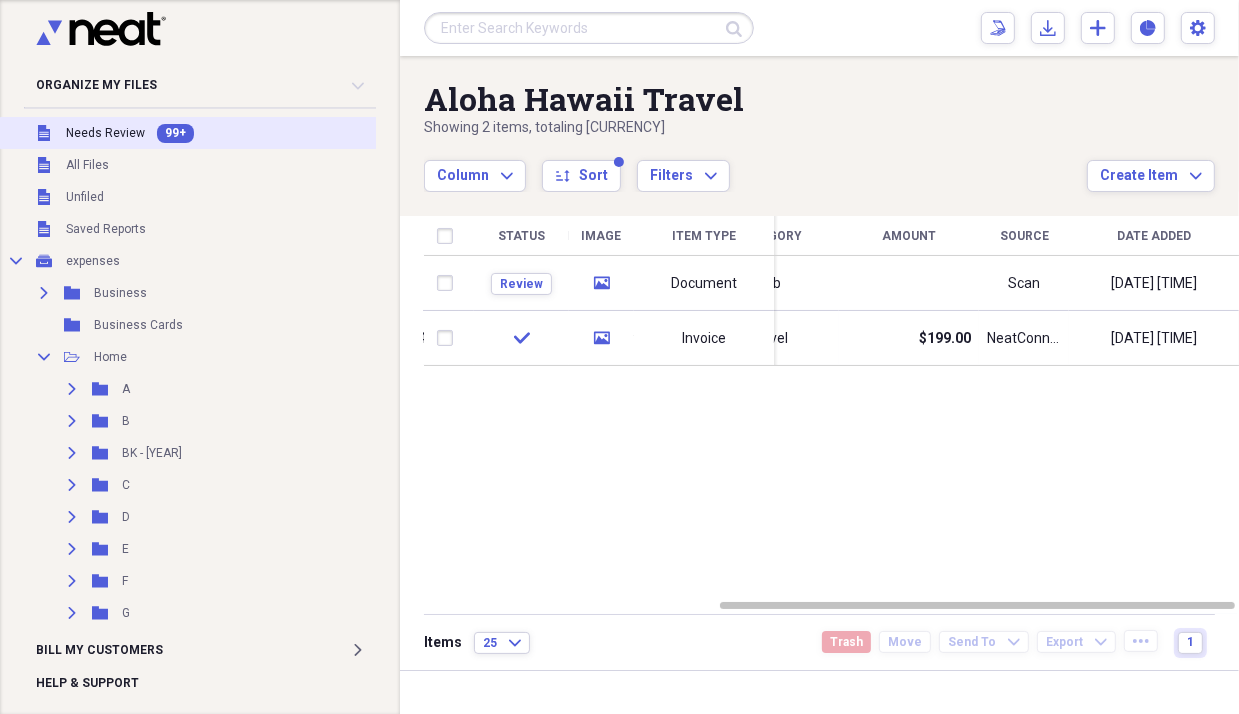 click on "Unfiled Needs Review 99+" at bounding box center (241, 133) 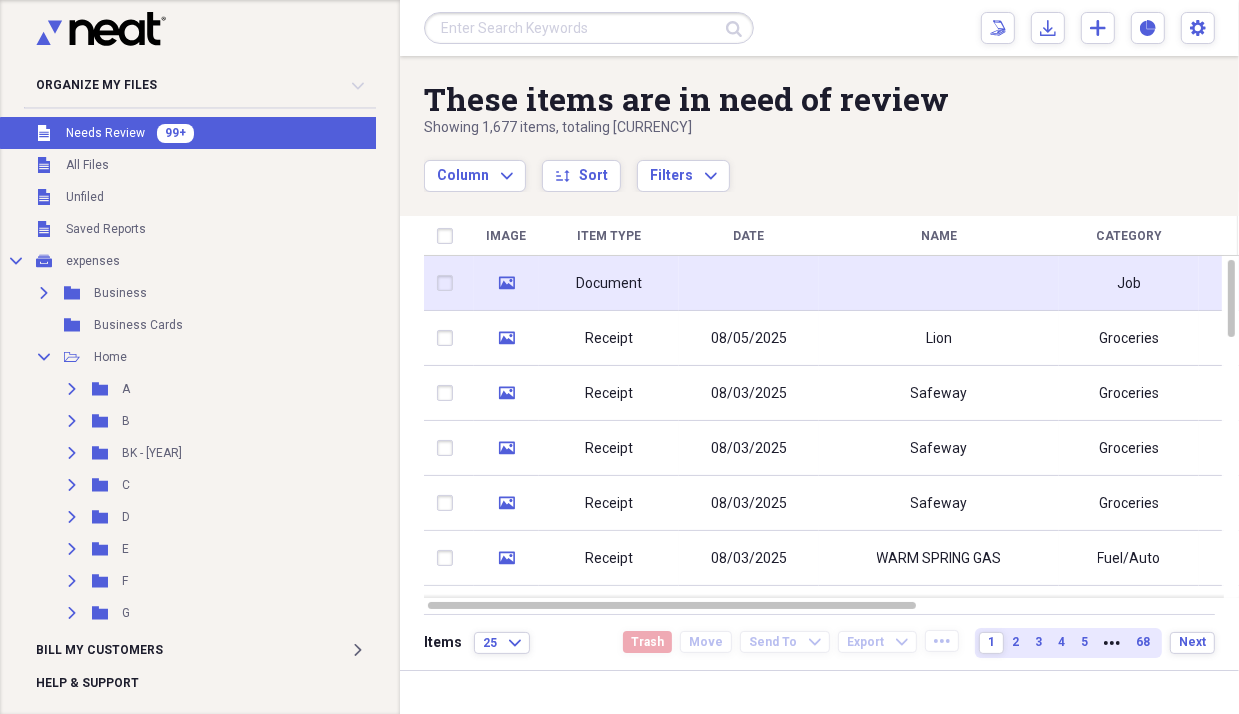 click at bounding box center [749, 283] 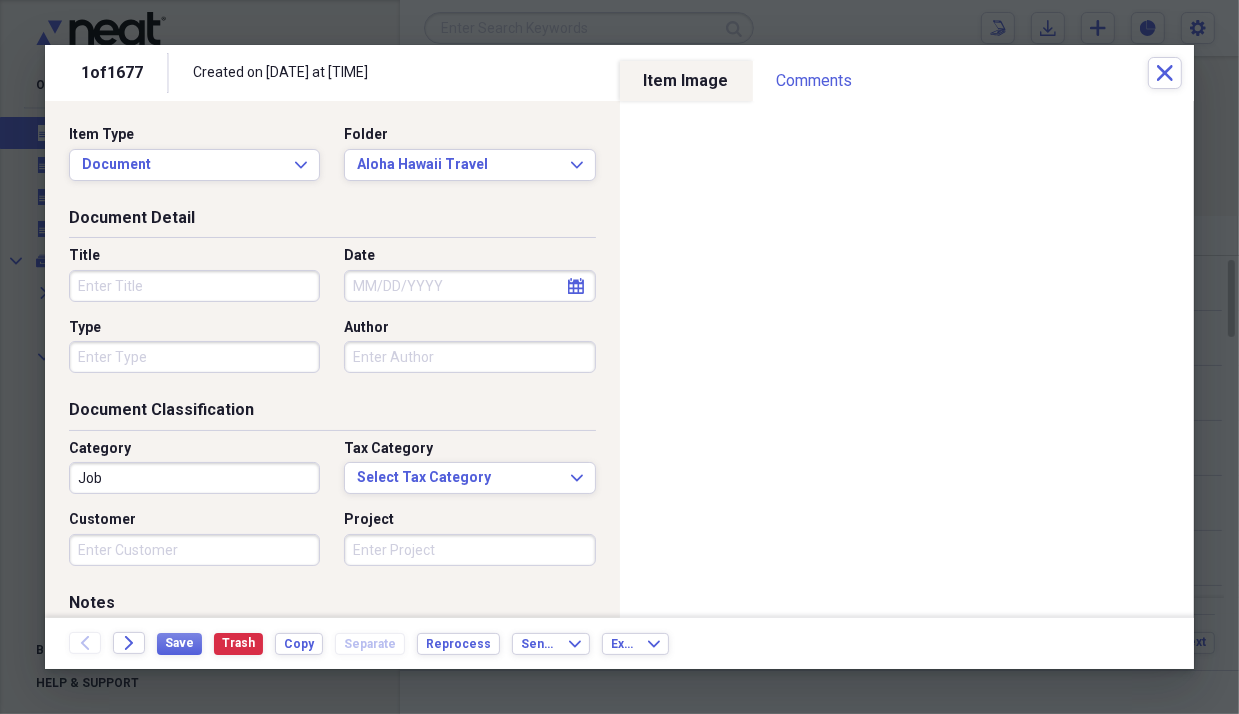 click on "Title" at bounding box center [194, 286] 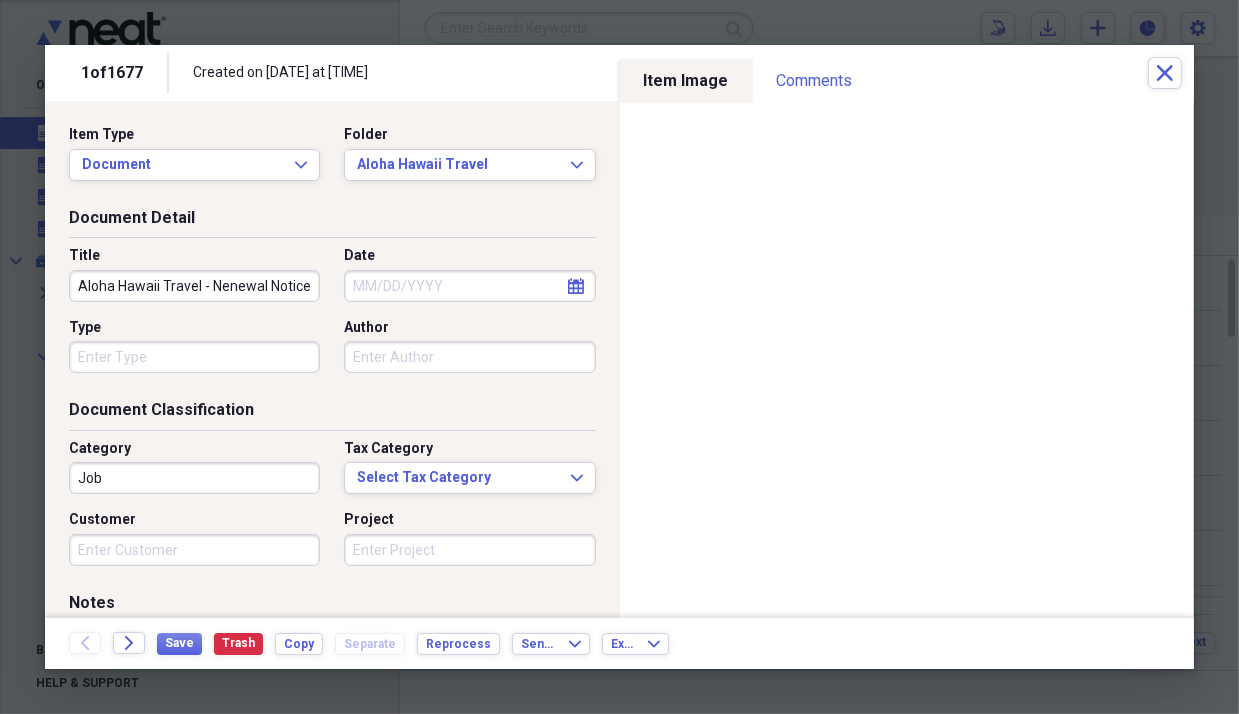 scroll, scrollTop: 0, scrollLeft: 6, axis: horizontal 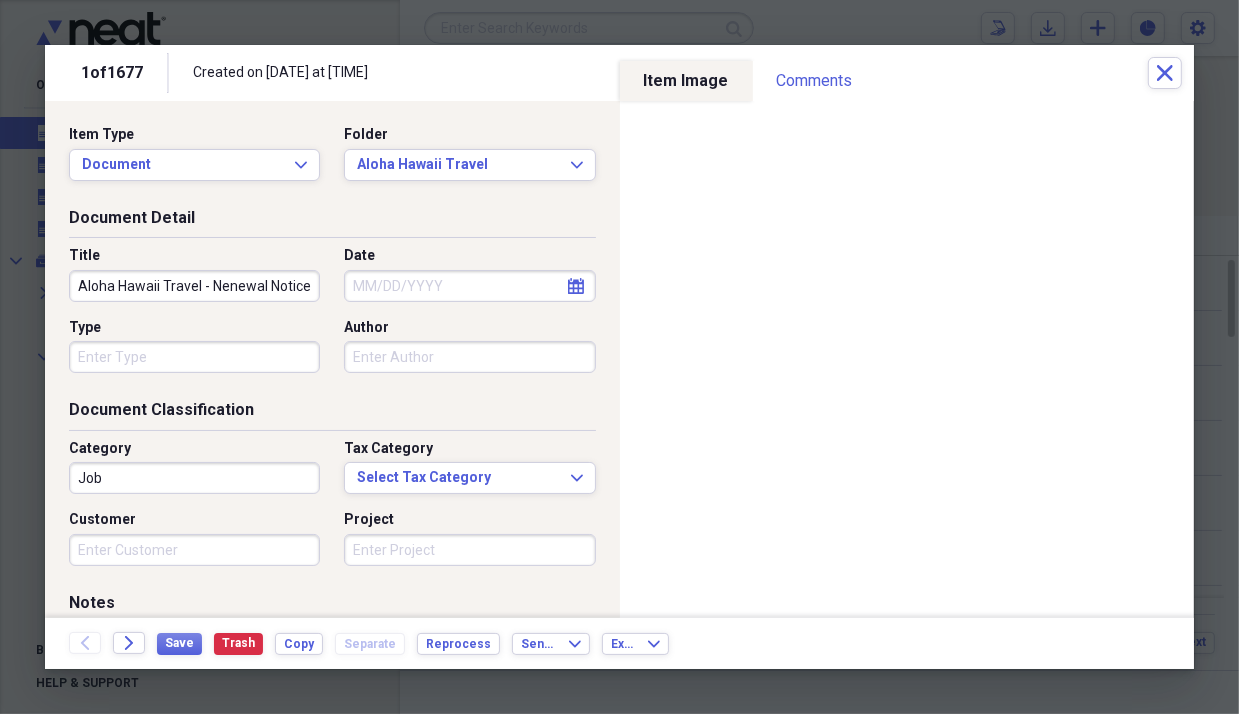 click on "Aloha Hawaii Travel - Nenewal Notice" at bounding box center (194, 286) 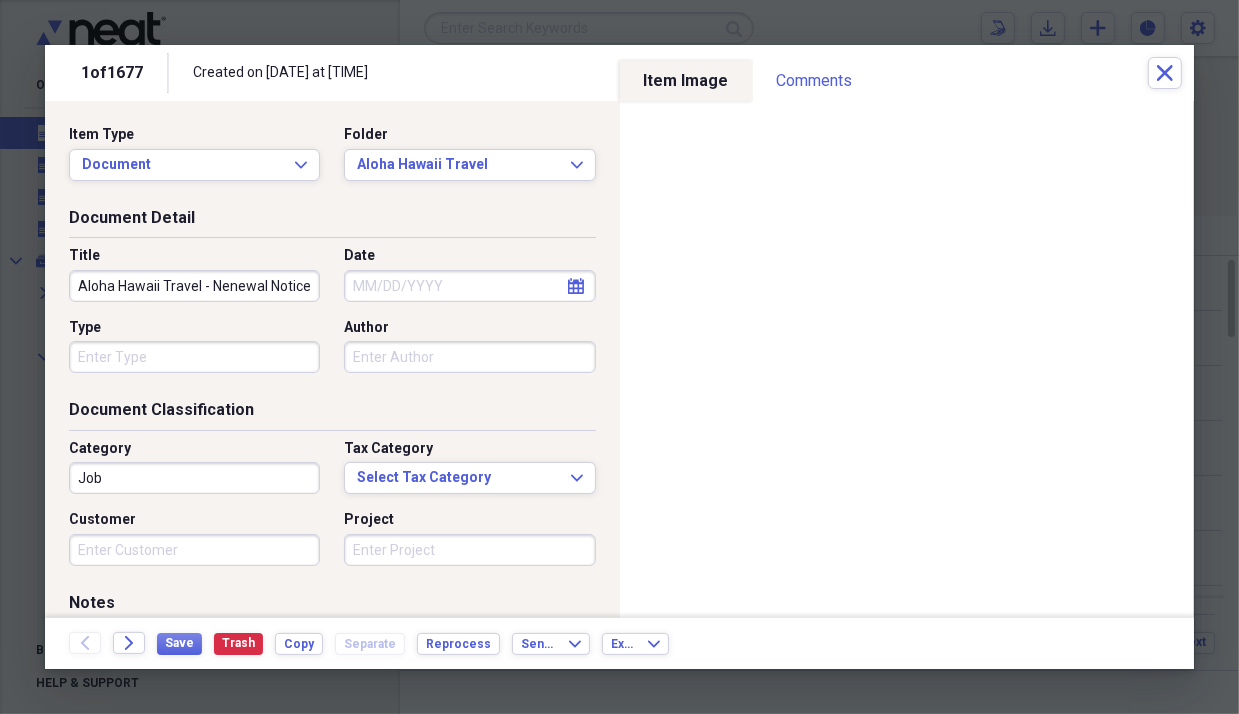 click on "Aloha Hawaii Travel - Nenewal Notice" at bounding box center [194, 286] 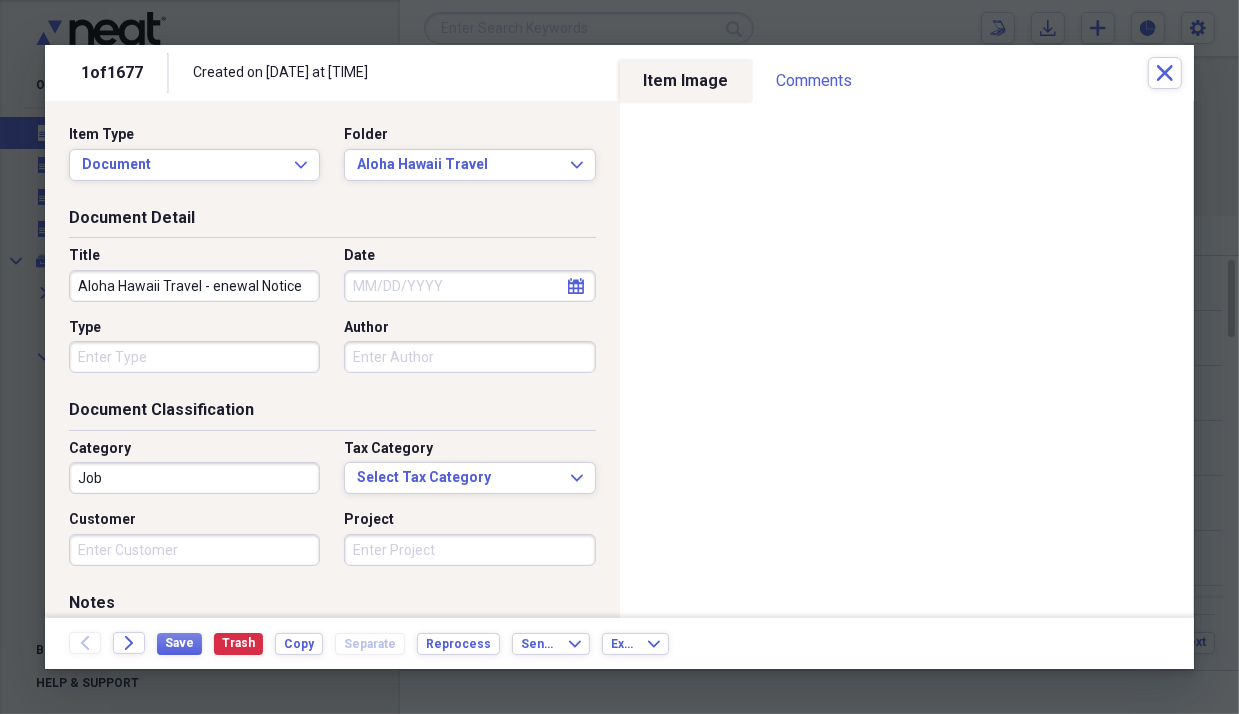 scroll, scrollTop: 0, scrollLeft: 0, axis: both 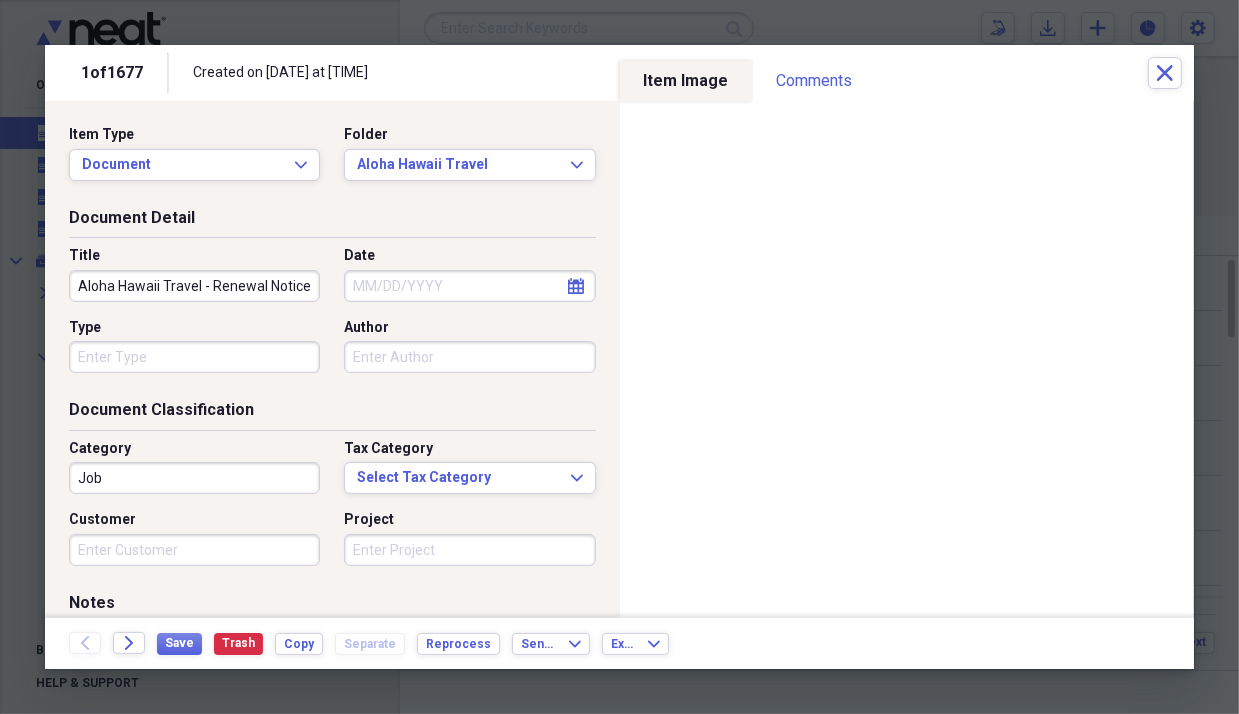 type on "Aloha Hawaii Travel - Renewal Notice" 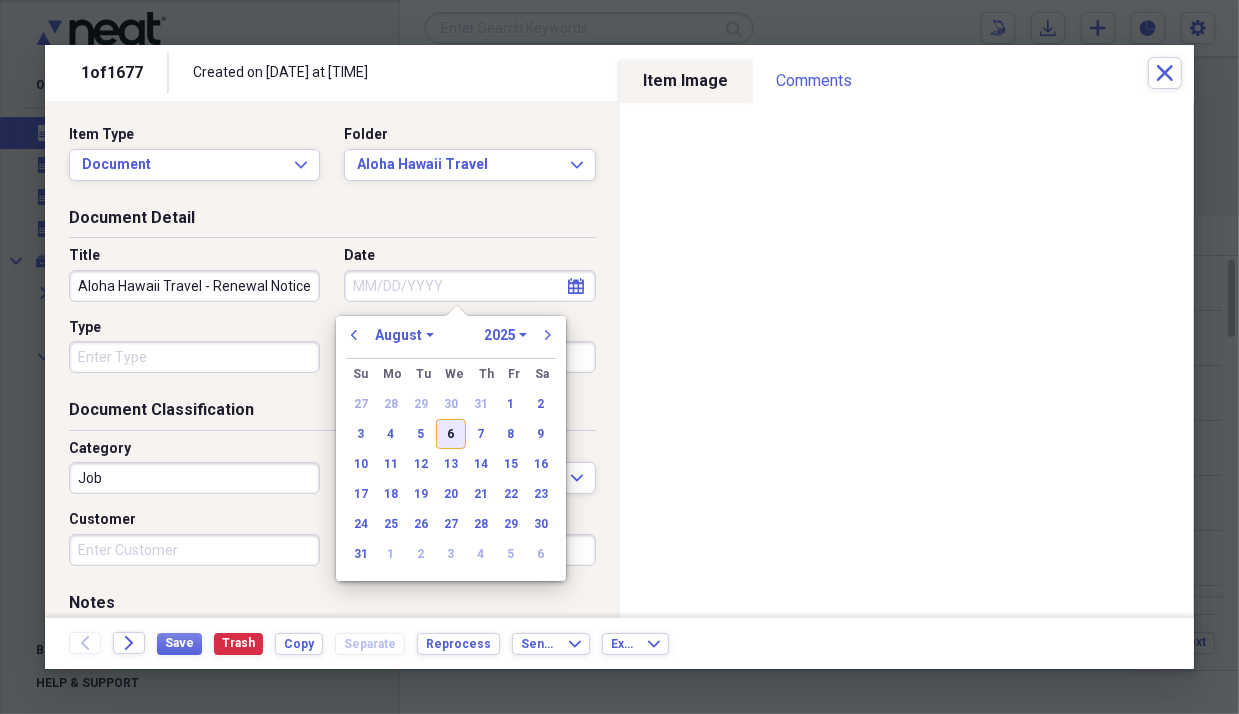 click on "6" at bounding box center [451, 434] 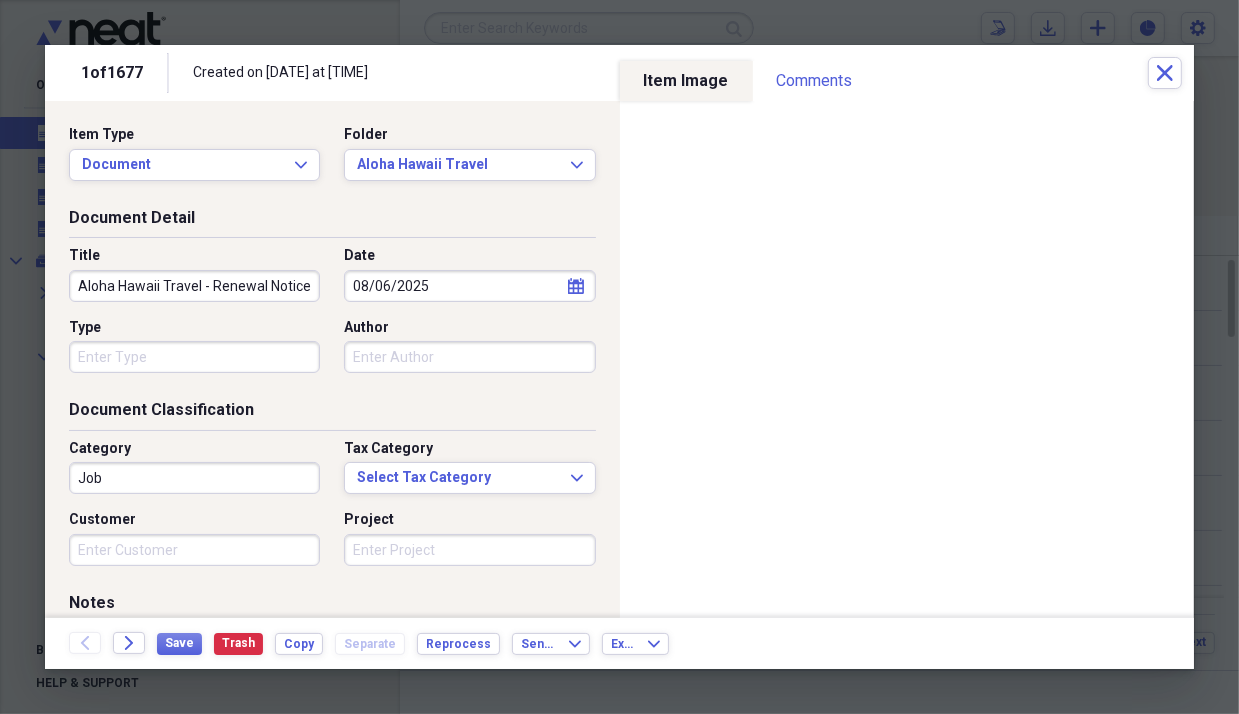 click on "Type" at bounding box center (194, 357) 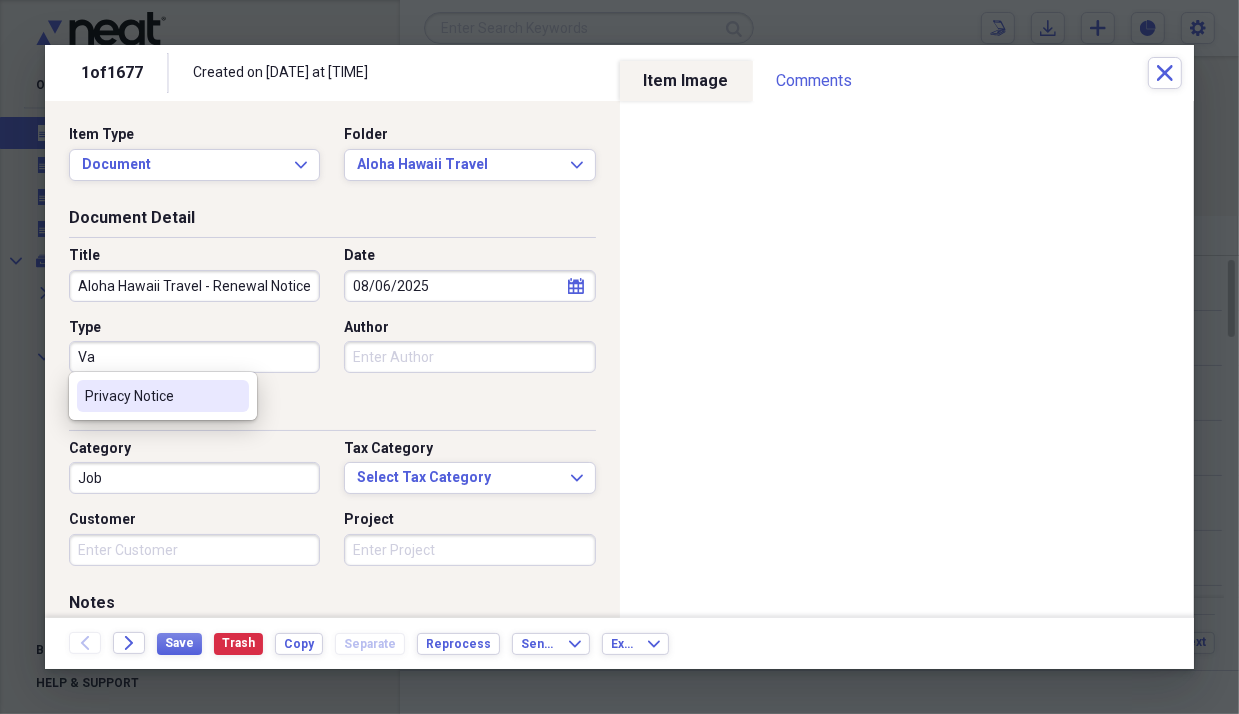 type on "V" 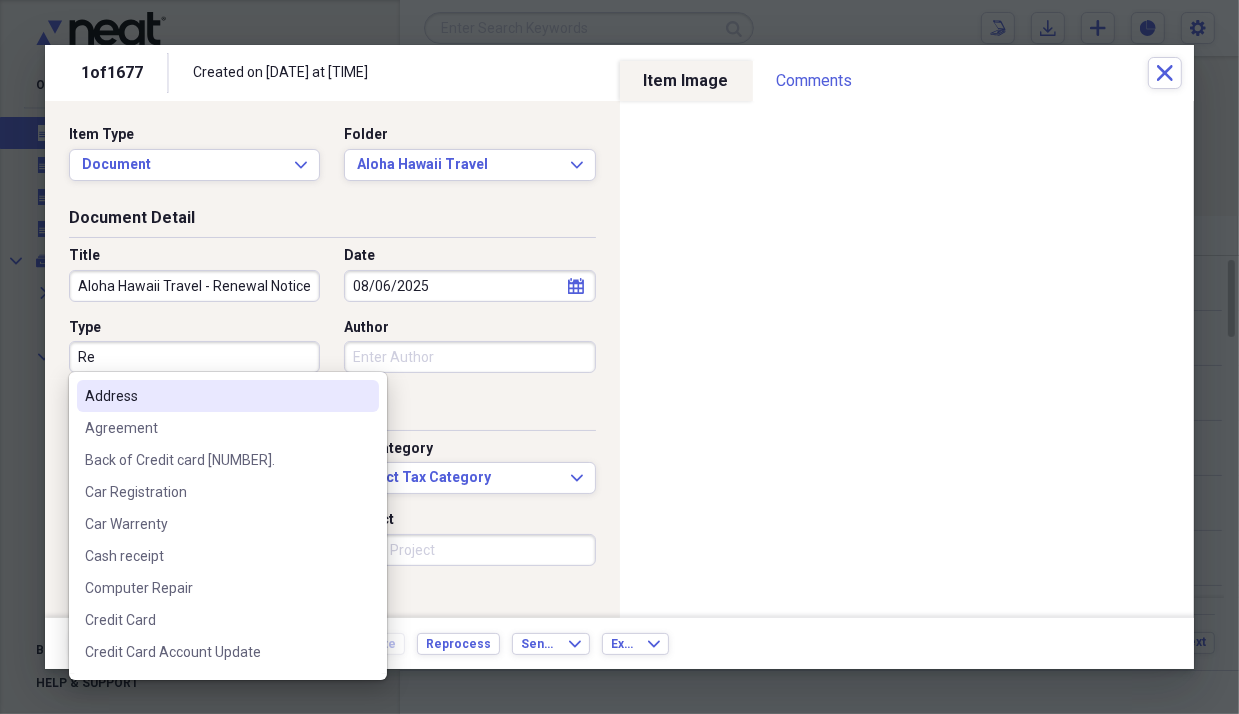 type on "R" 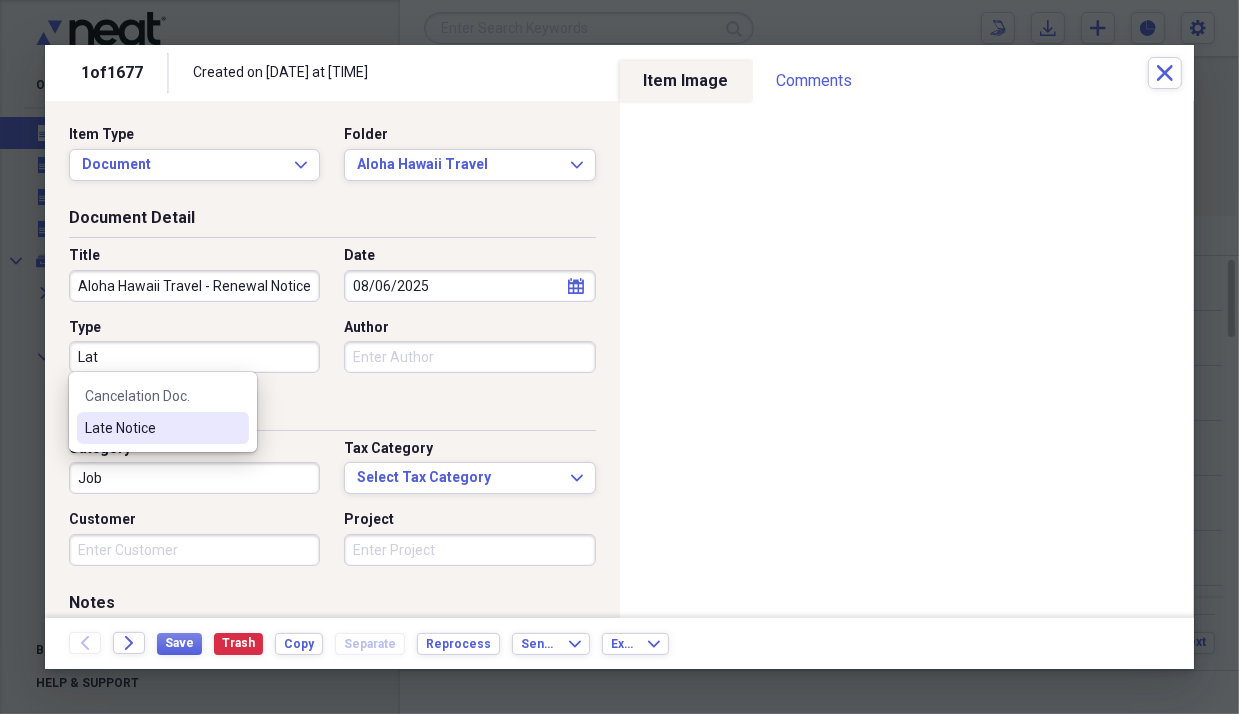 click on "Late Notice" at bounding box center (151, 428) 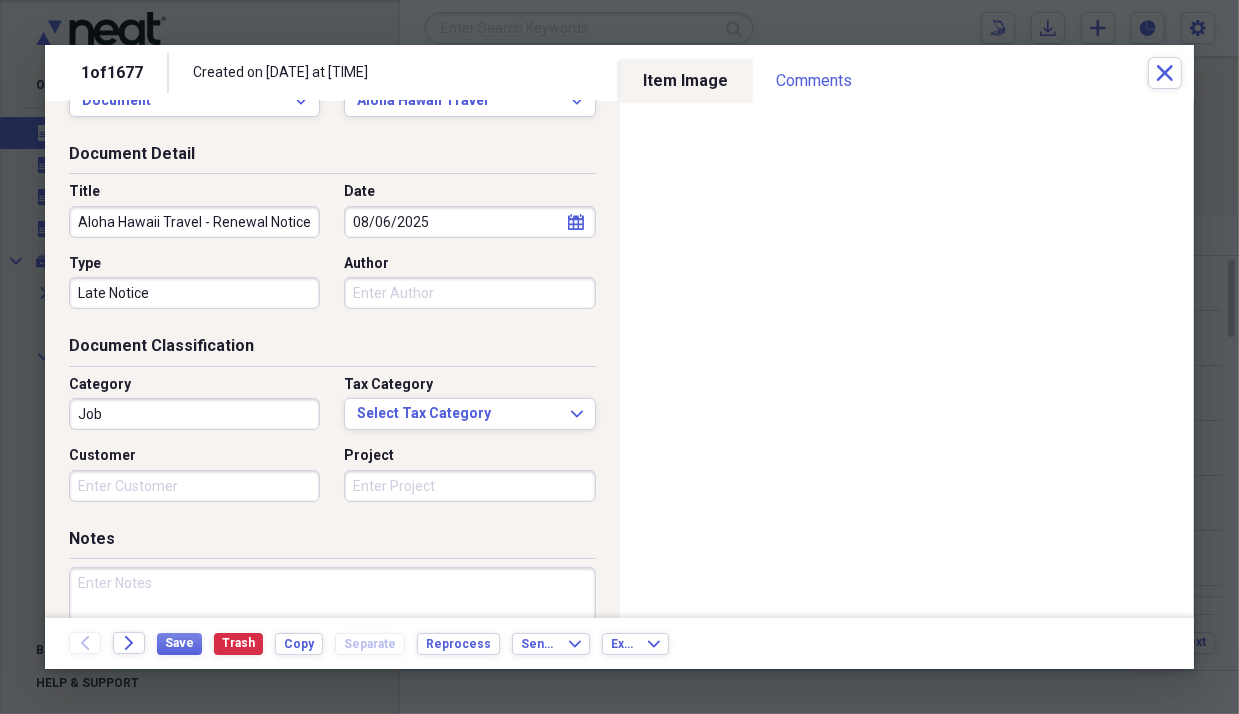 scroll, scrollTop: 100, scrollLeft: 0, axis: vertical 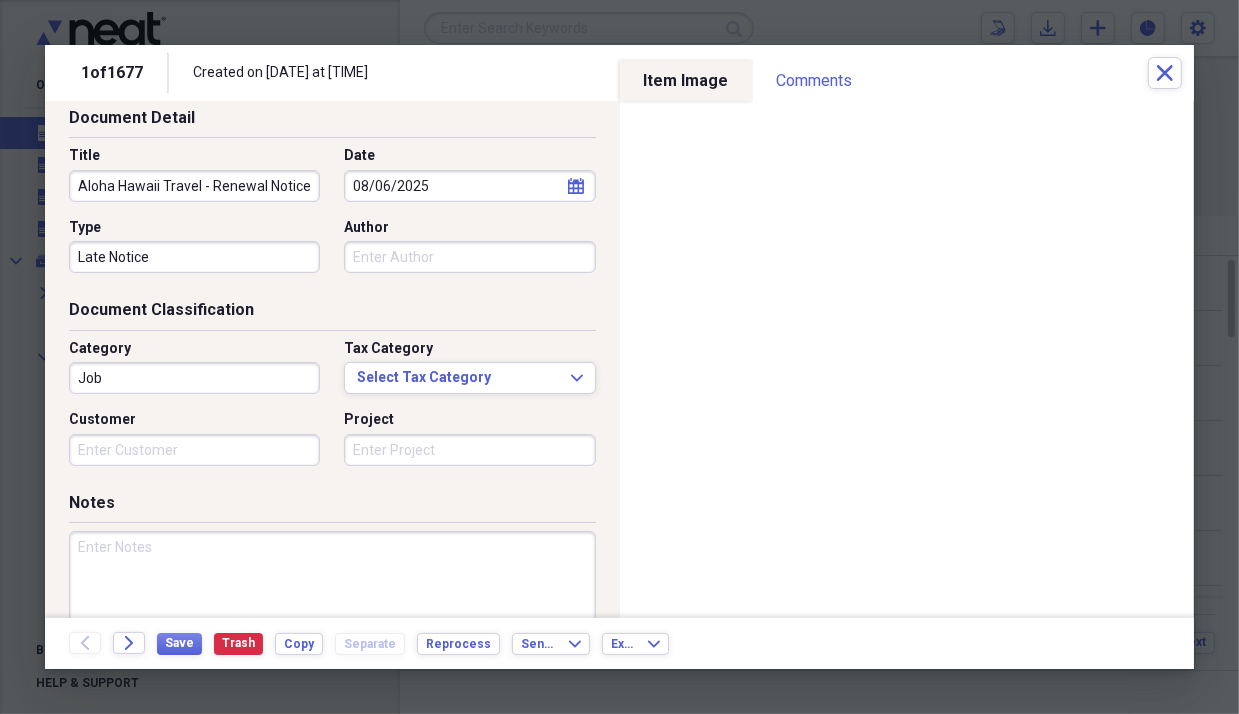 click on "Job" at bounding box center (194, 378) 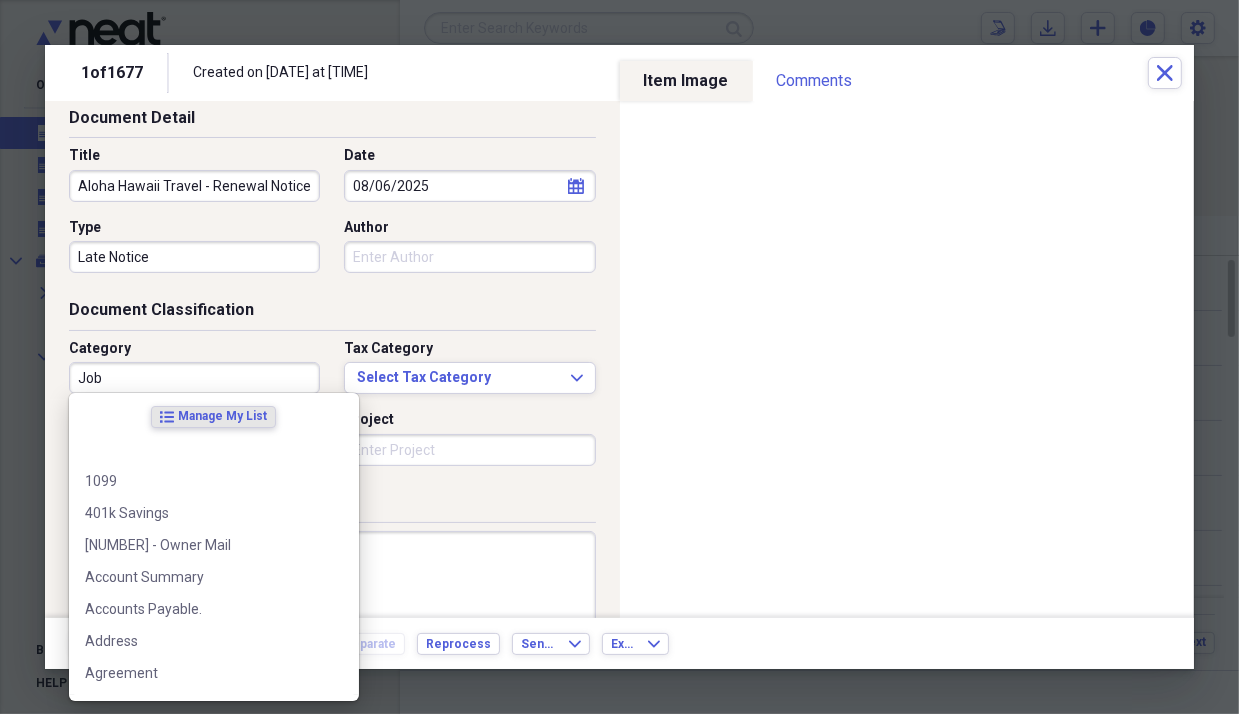 type on "R" 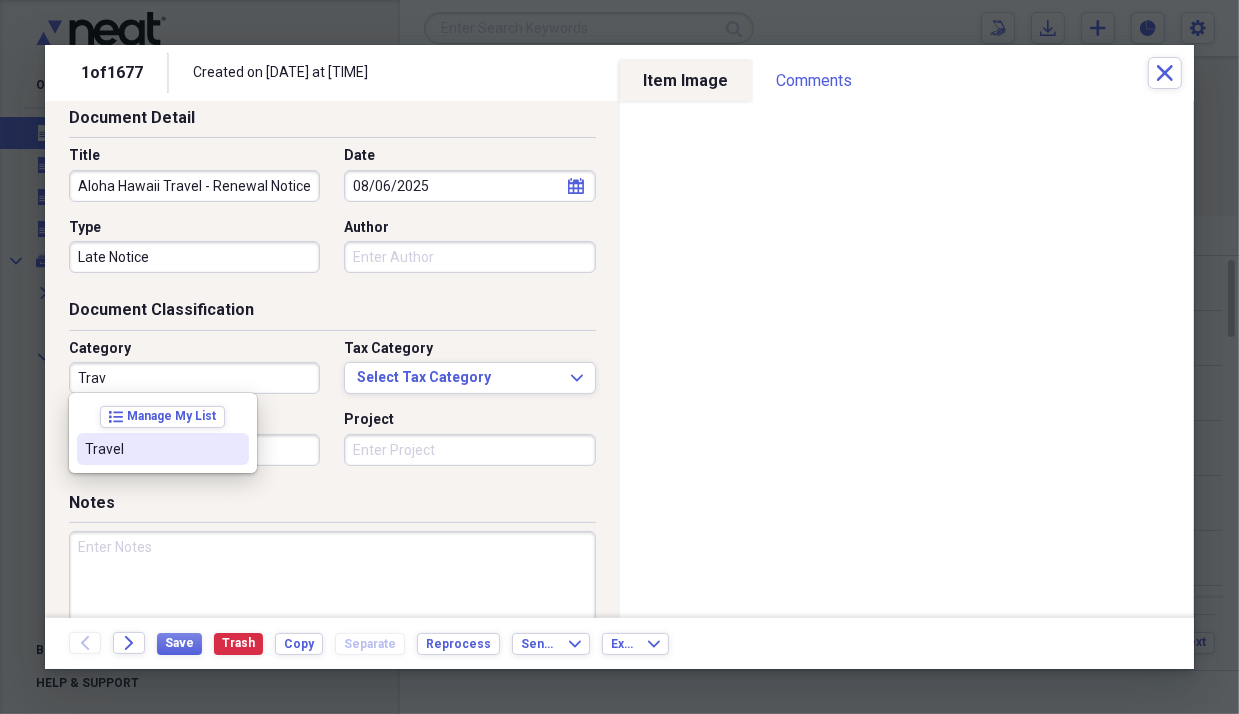 click on "Travel" at bounding box center [151, 449] 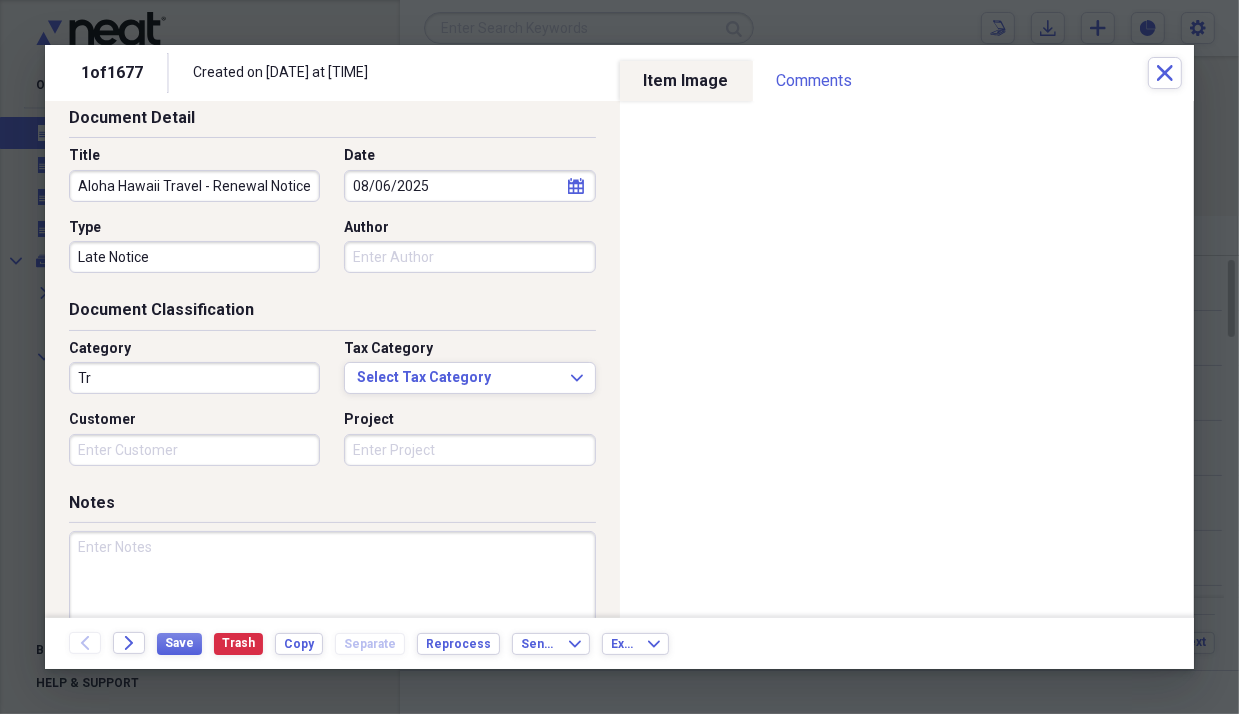 type on "T" 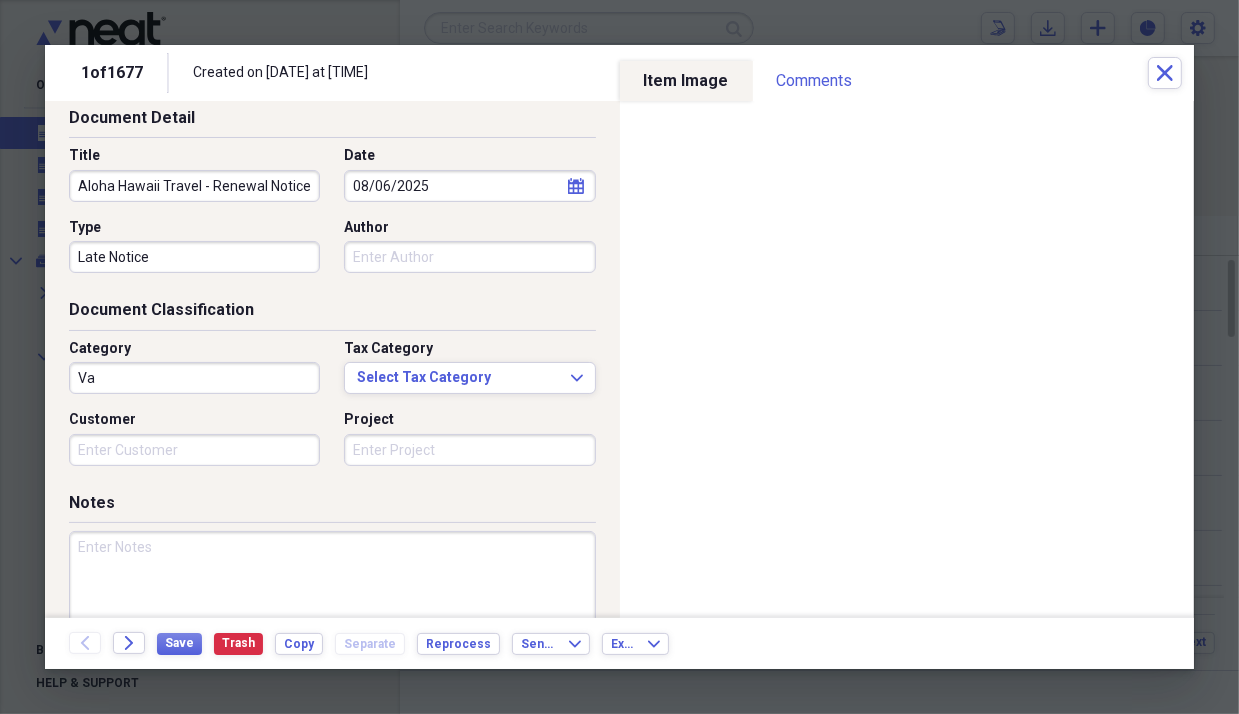 type on "V" 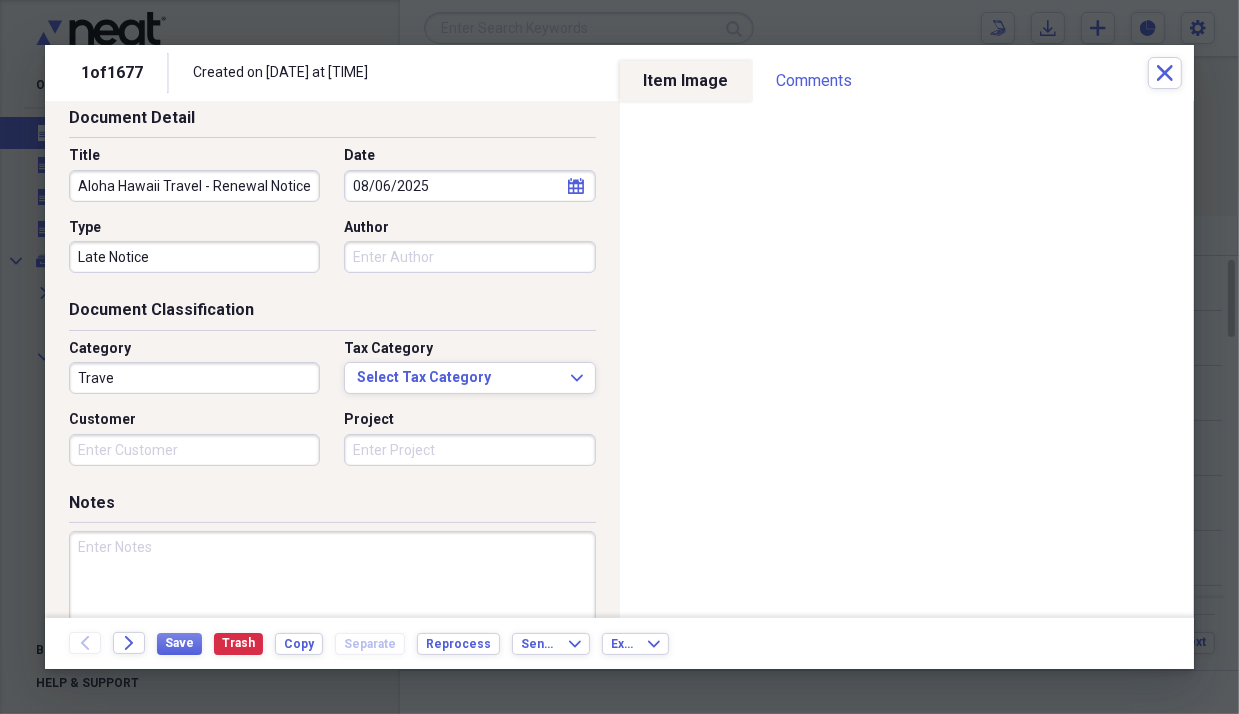 type on "Travel" 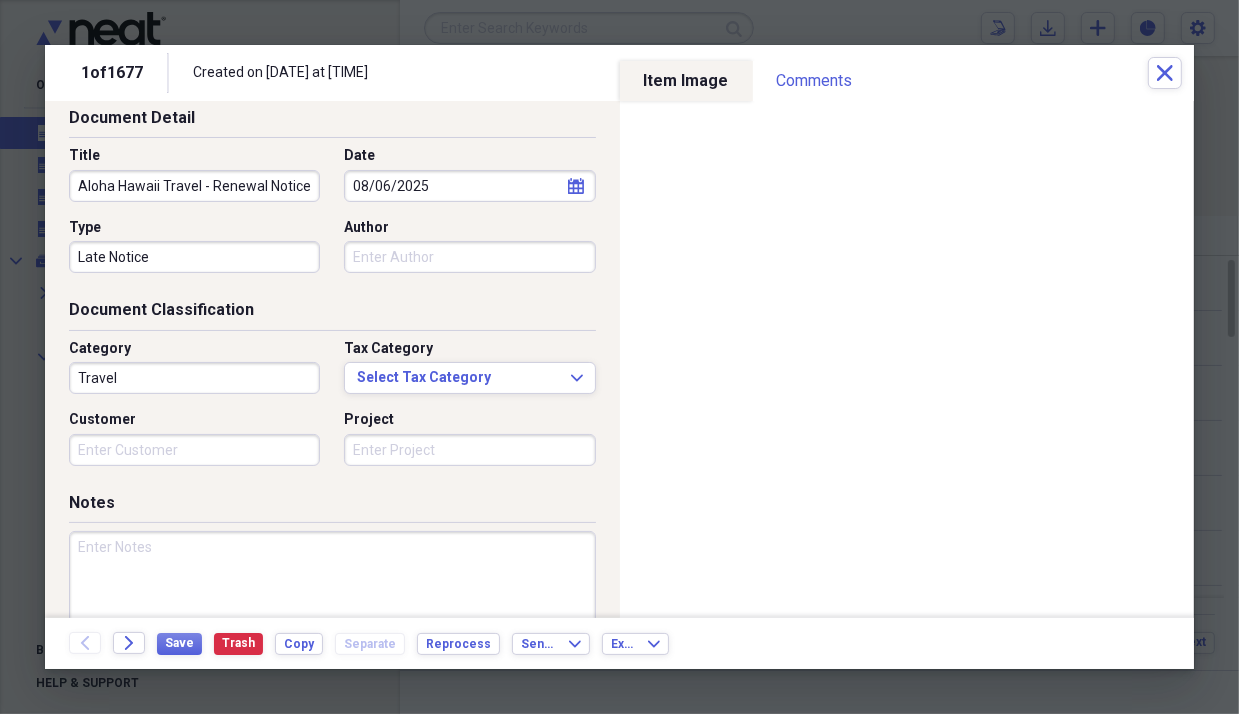 click at bounding box center [332, 596] 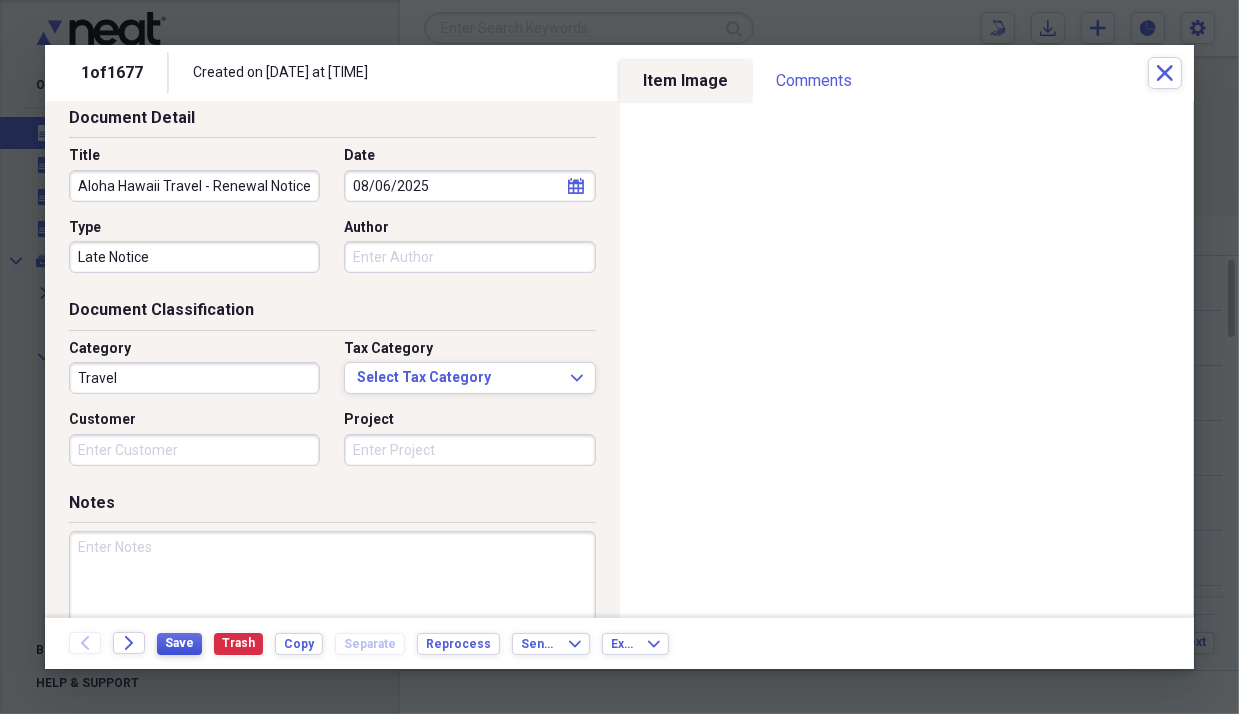 click on "Save" at bounding box center [179, 643] 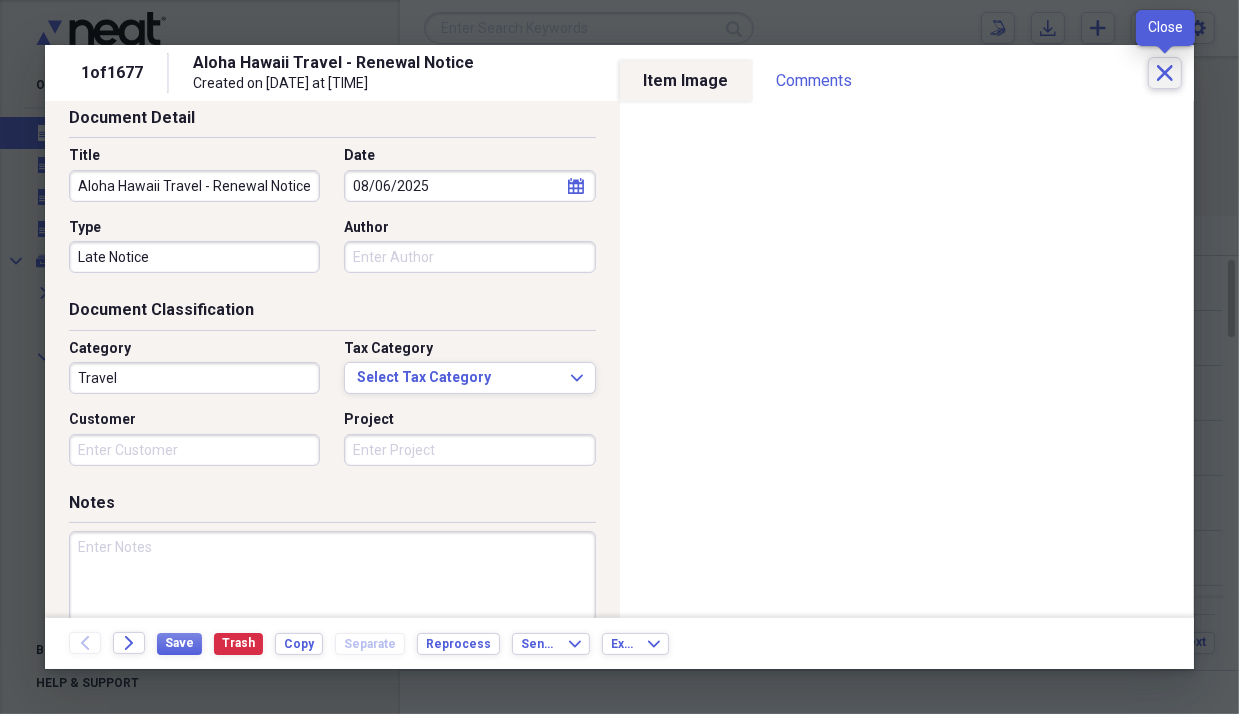 click 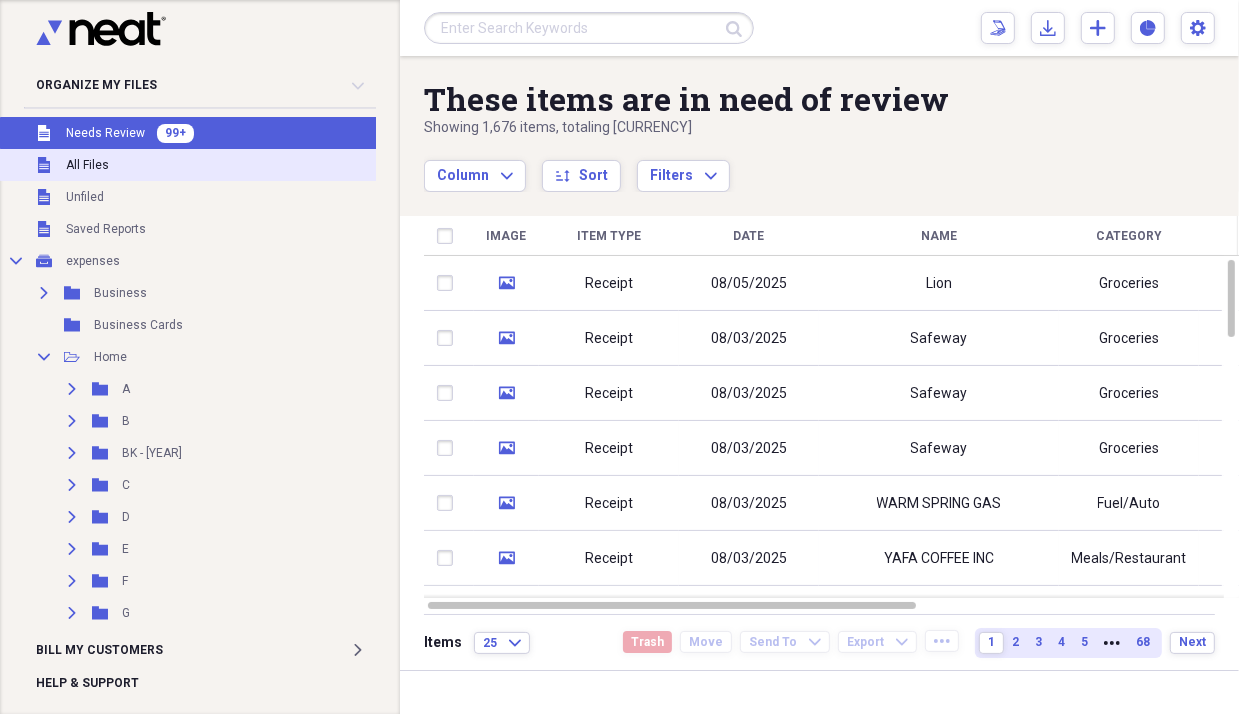 click on "Unfiled All Files" at bounding box center [241, 165] 